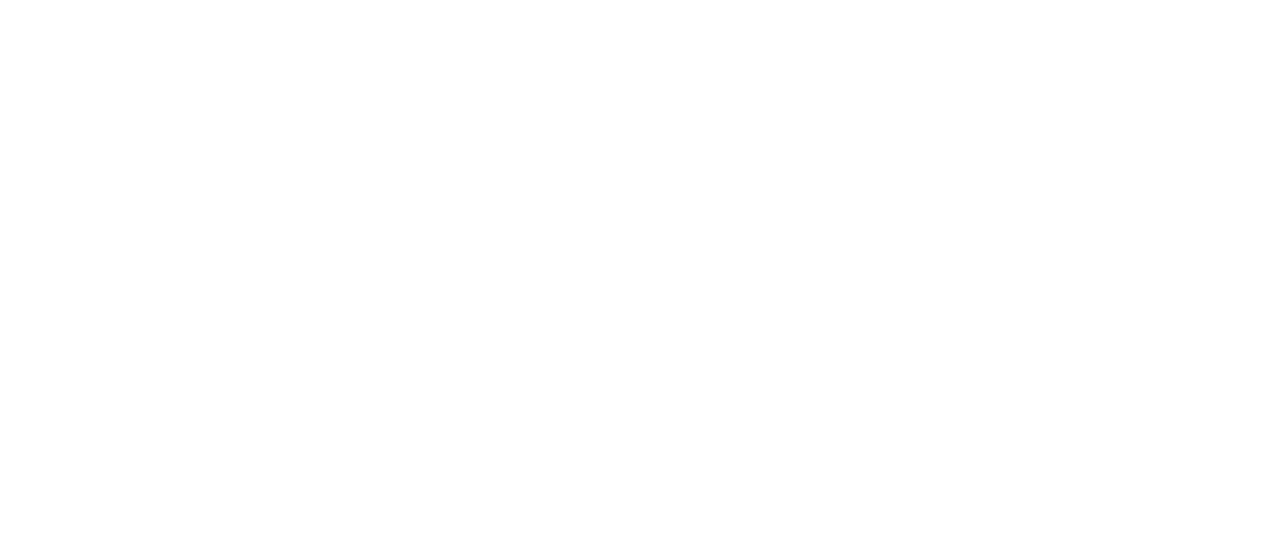 scroll, scrollTop: 0, scrollLeft: 0, axis: both 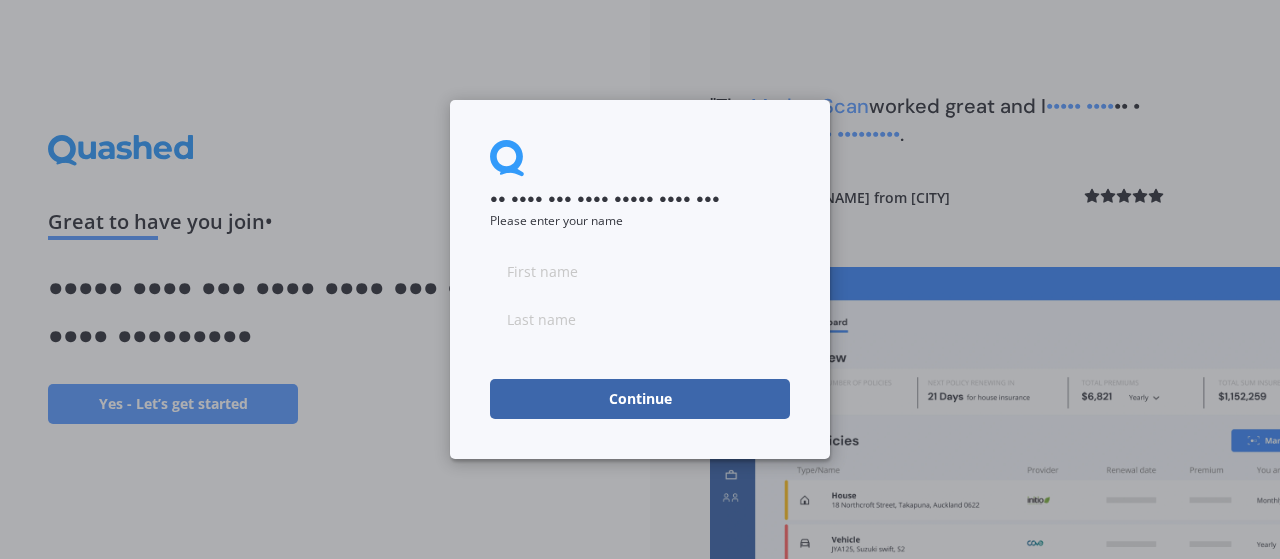 click at bounding box center (640, 271) 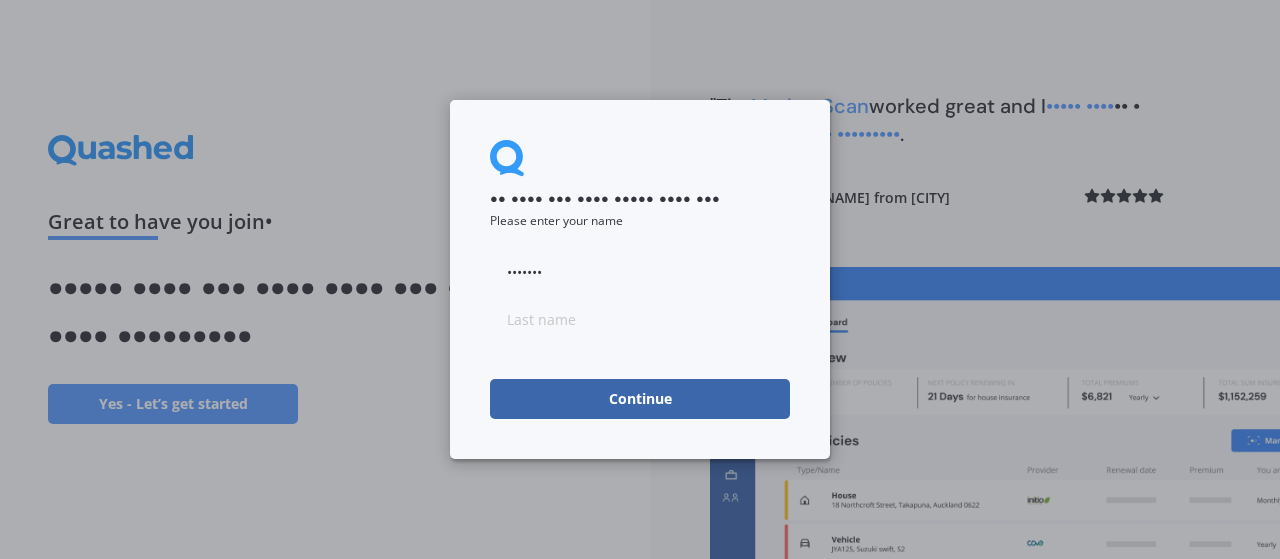 click at bounding box center (640, 319) 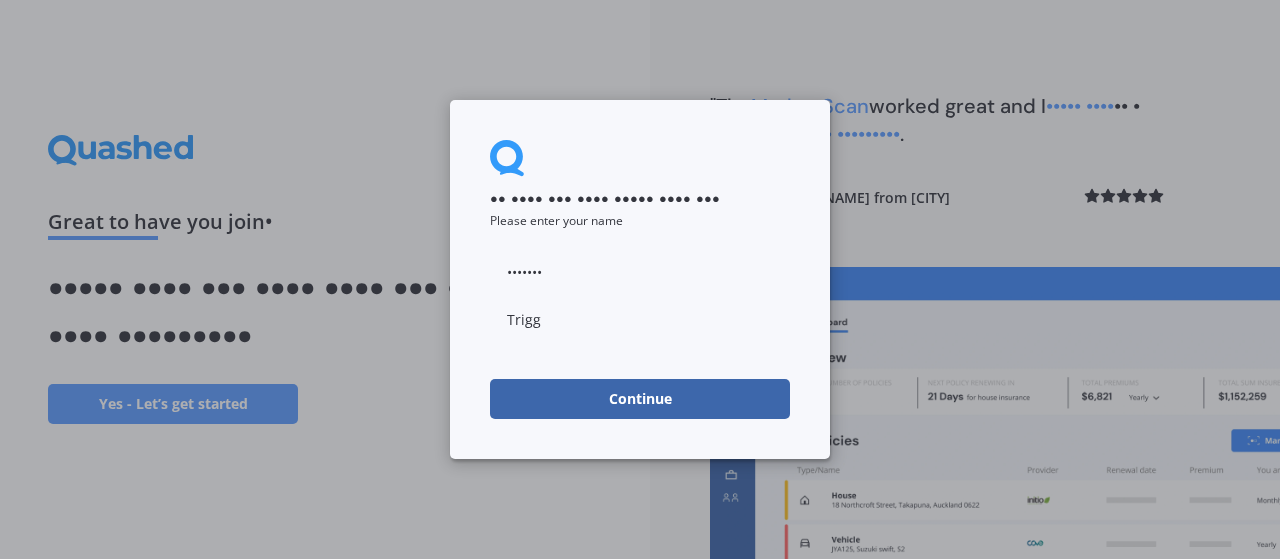 click on "Continue" at bounding box center (640, 399) 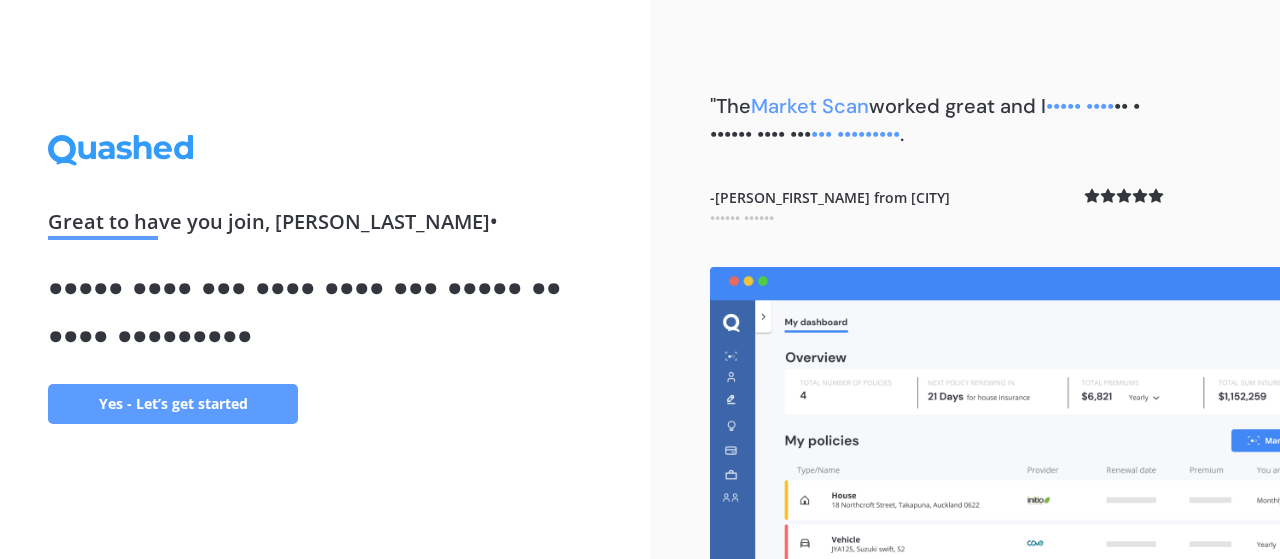 click on "Yes - Let’s get started" at bounding box center [173, 404] 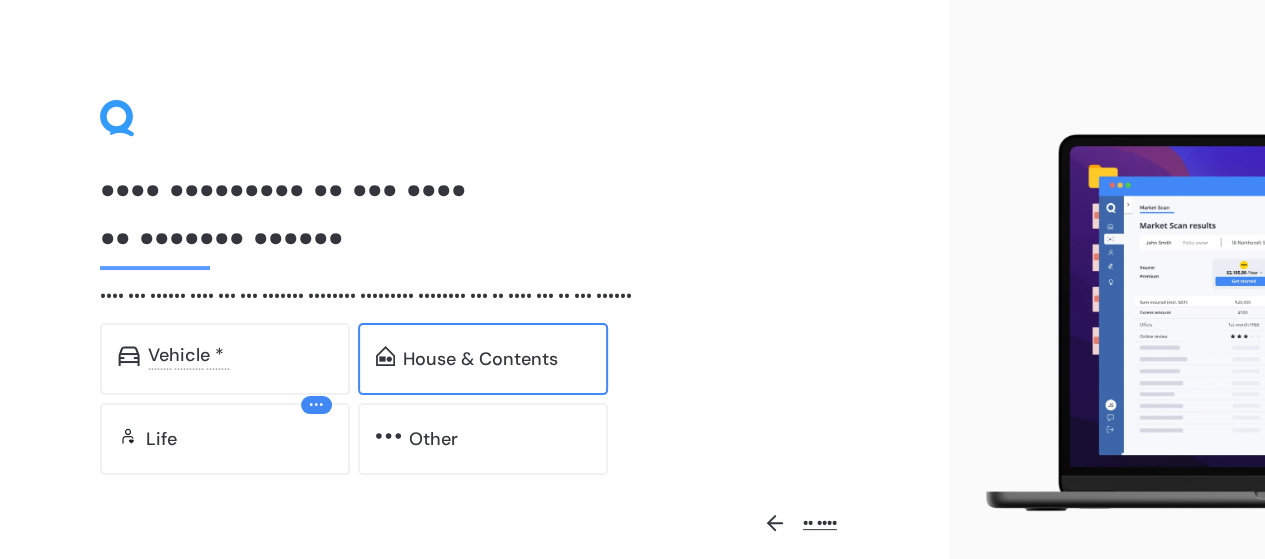 click on "House & Contents" at bounding box center (186, 355) 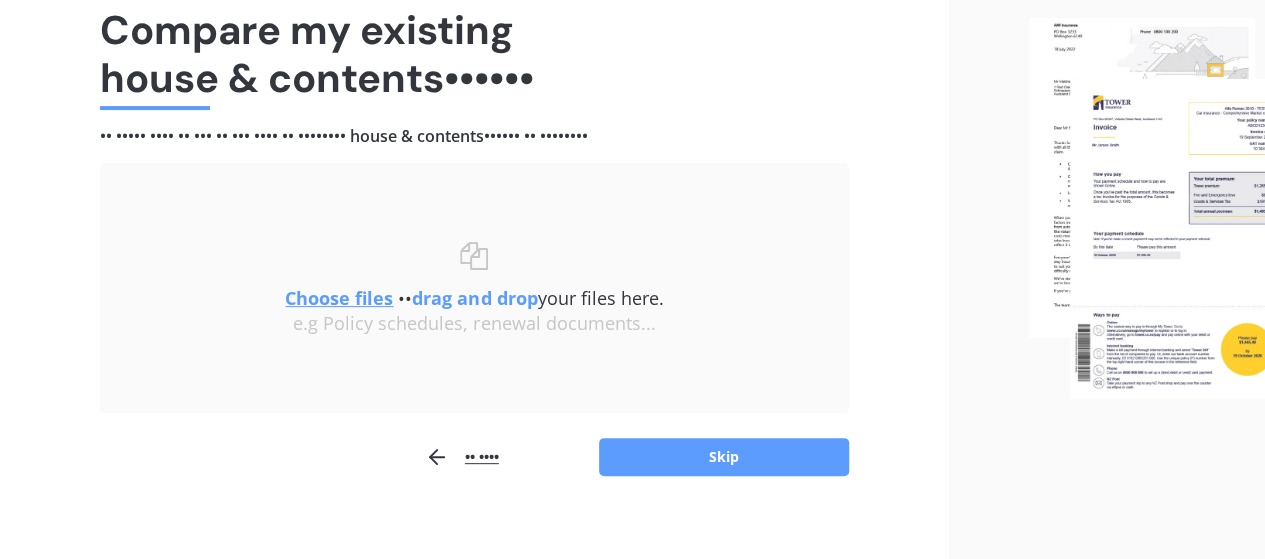 scroll, scrollTop: 177, scrollLeft: 0, axis: vertical 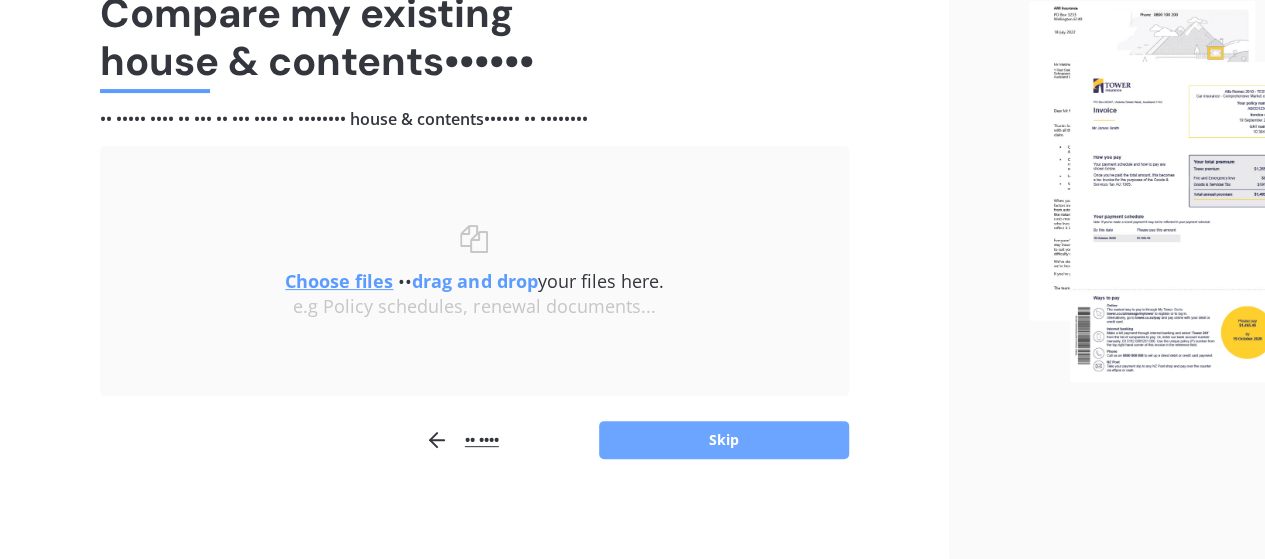click on "Skip" at bounding box center (724, 440) 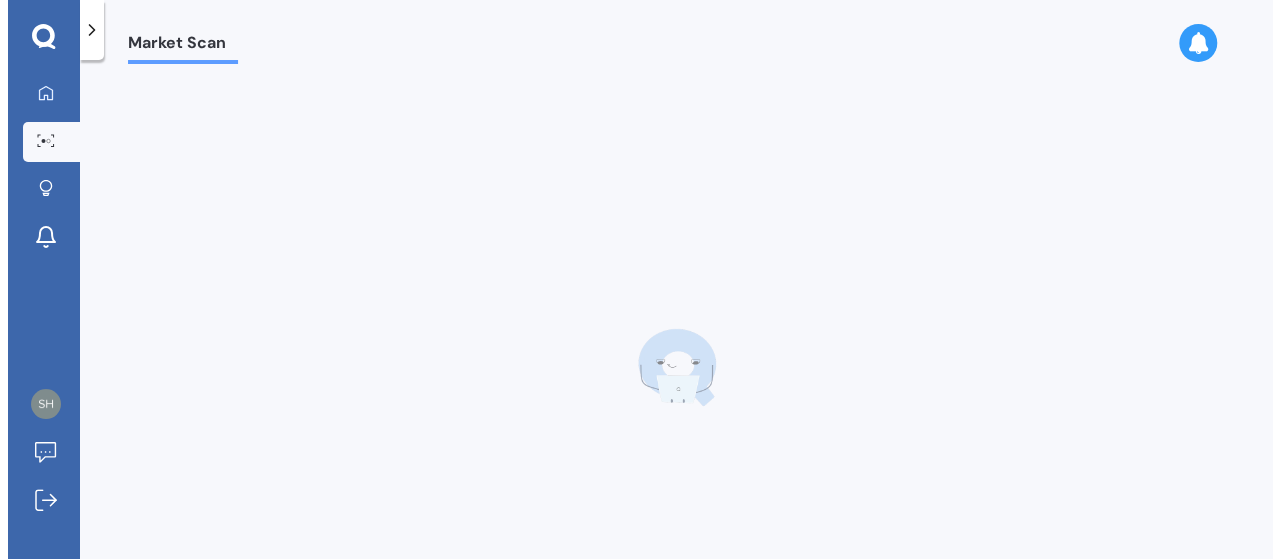 scroll, scrollTop: 0, scrollLeft: 0, axis: both 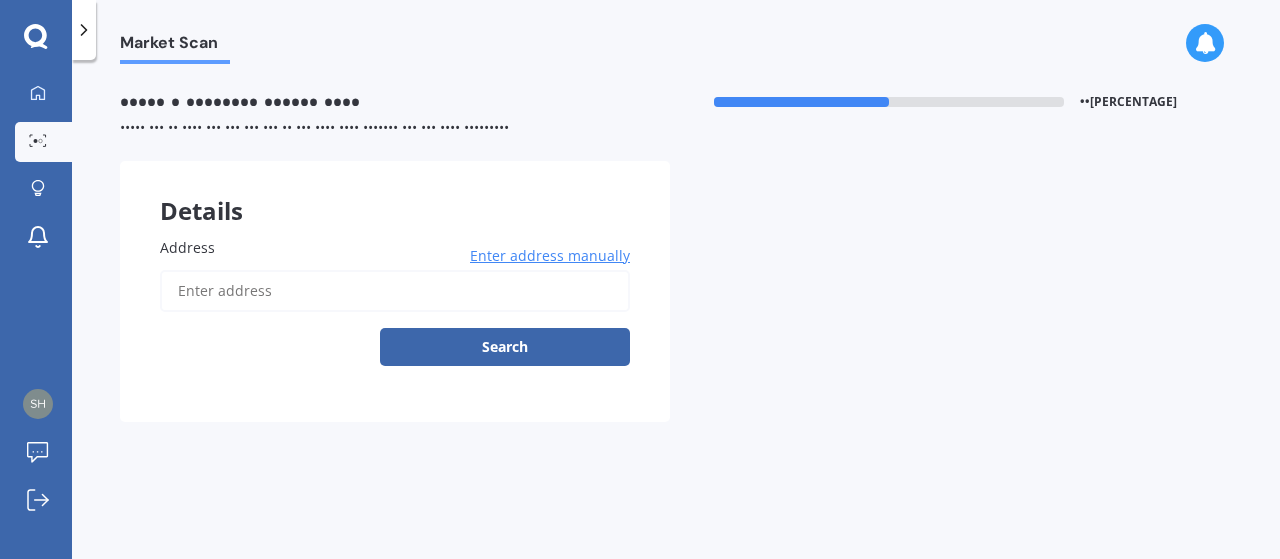 click on "Address" at bounding box center (395, 291) 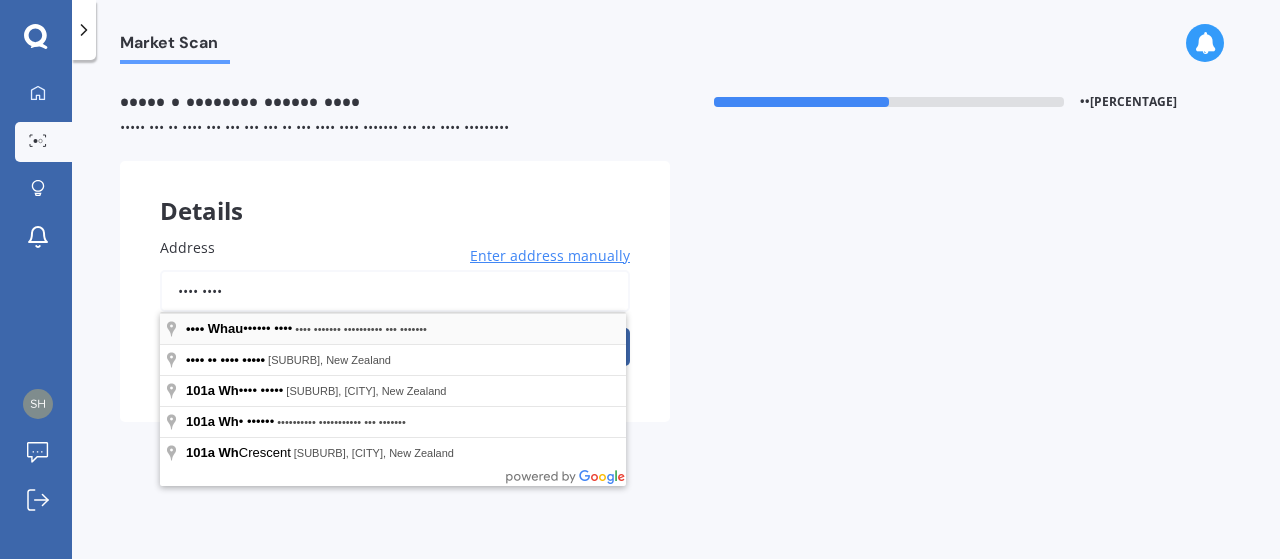 type on "•••• ••••" 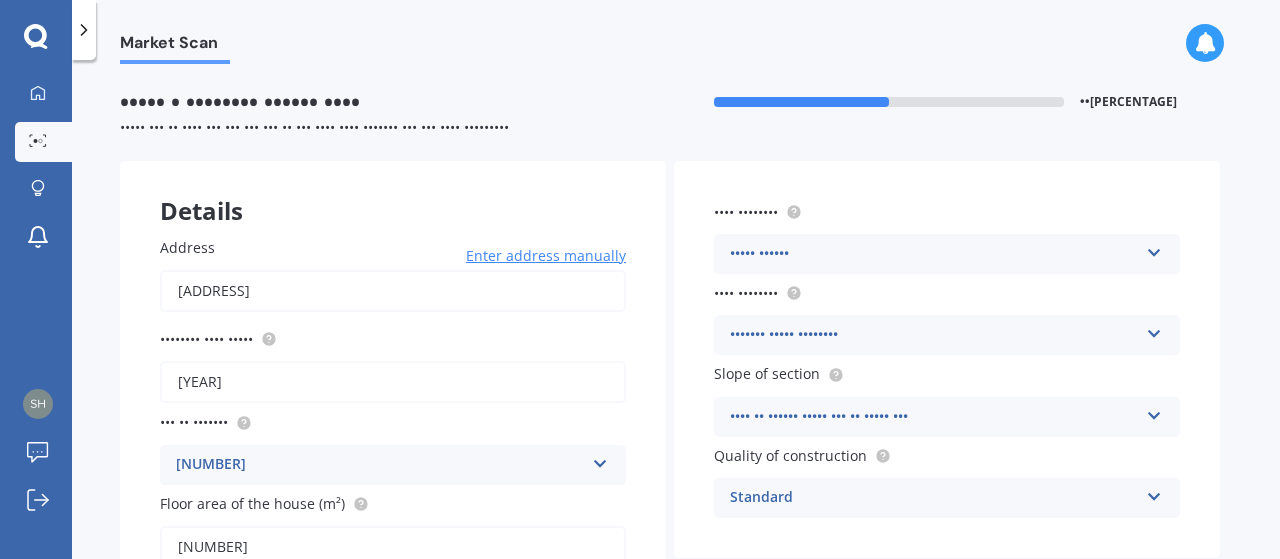 click at bounding box center [600, 460] 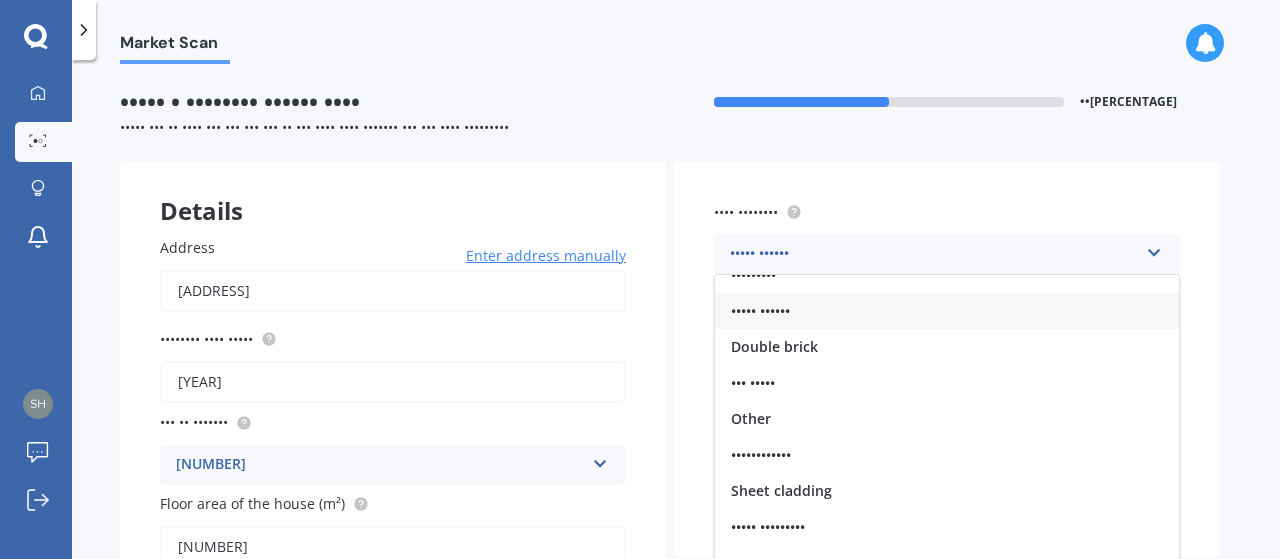 scroll, scrollTop: 58, scrollLeft: 0, axis: vertical 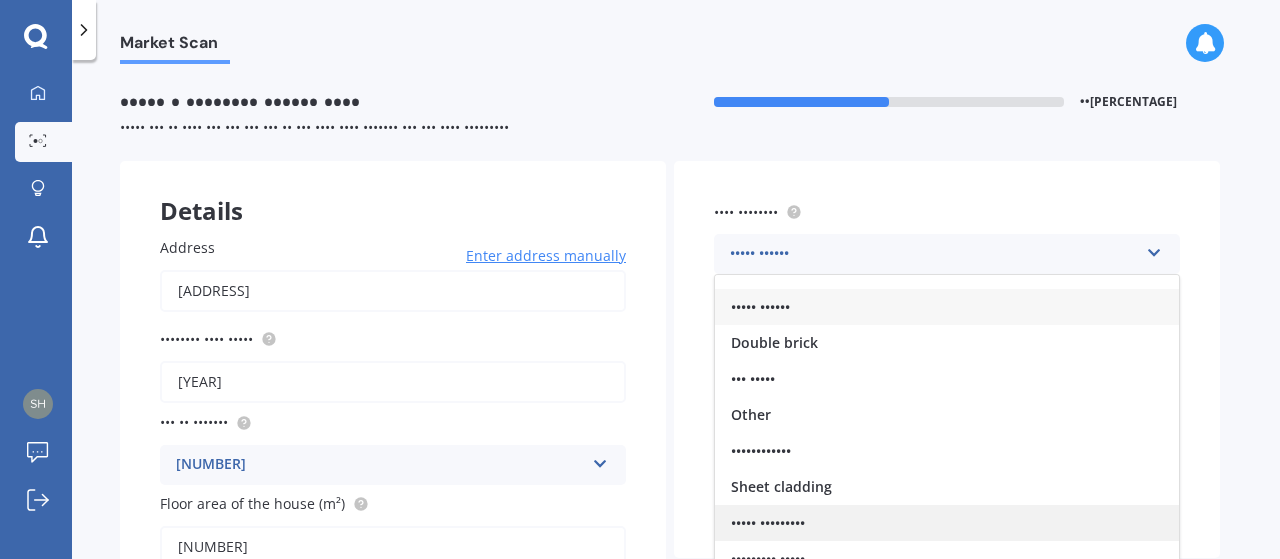 click on "••••• •••••••••" at bounding box center [825, 234] 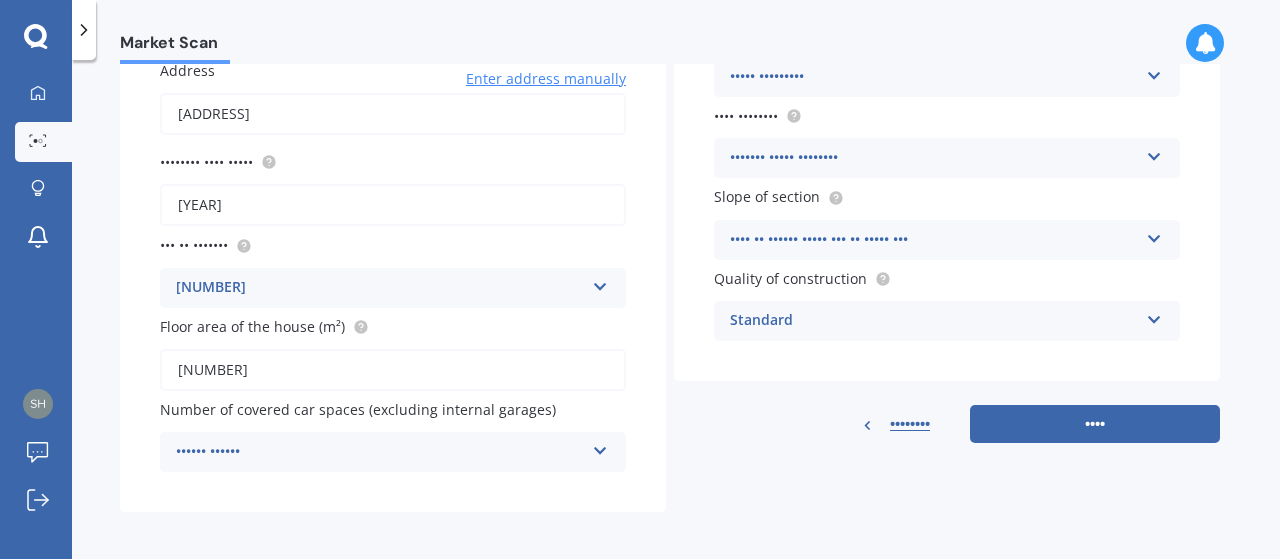 scroll, scrollTop: 183, scrollLeft: 0, axis: vertical 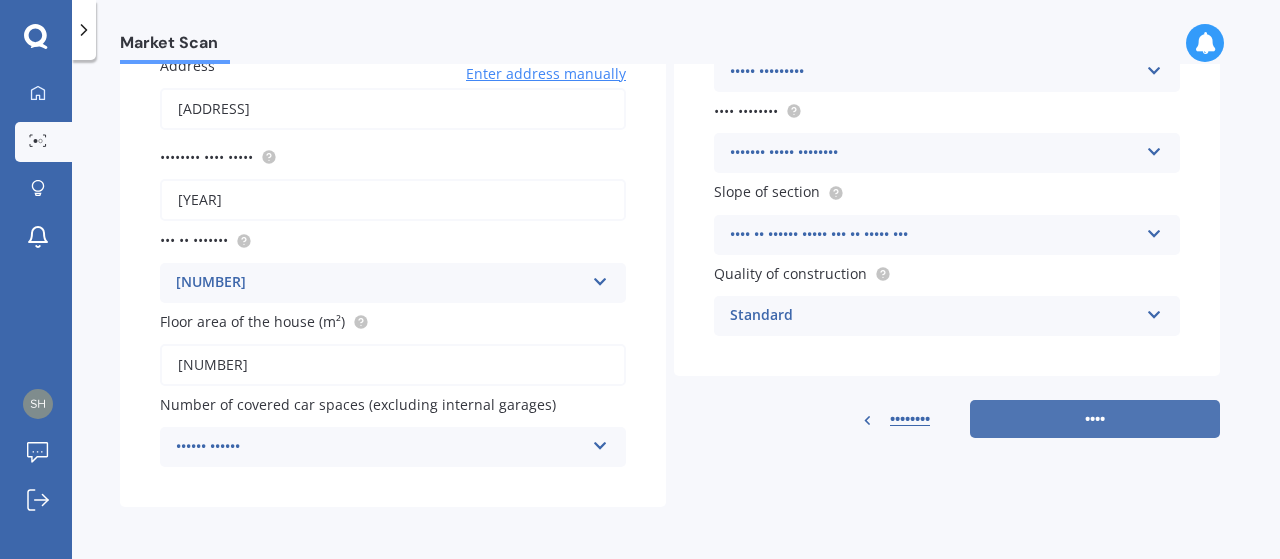 click on "••••" at bounding box center (1095, 419) 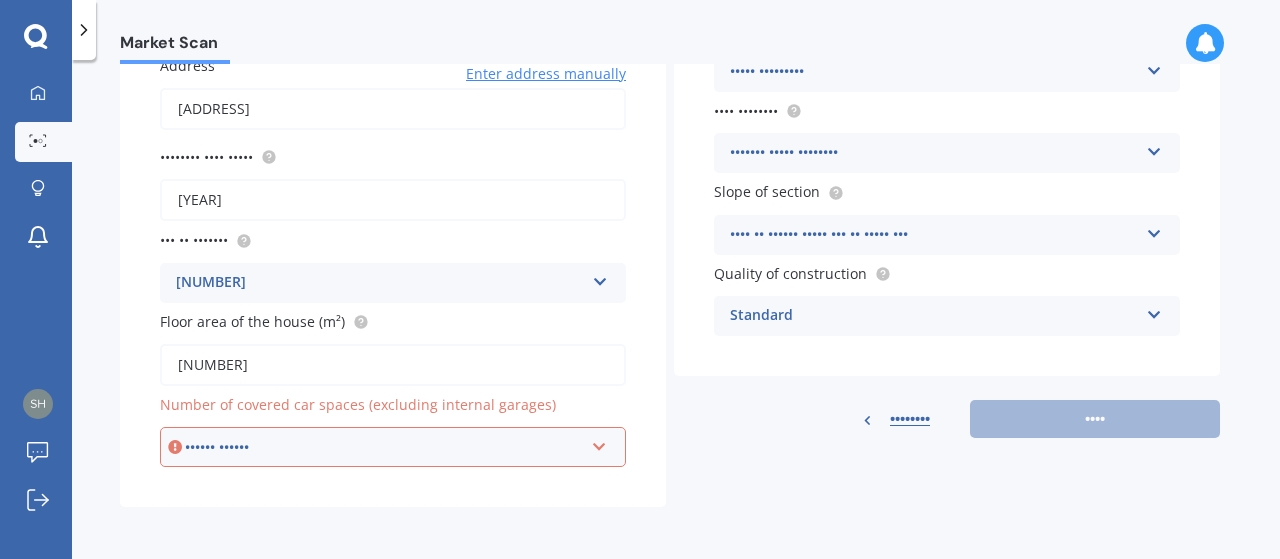 click on "Select option [NUMBER] [NUMBER] [NUMBER] [NUMBER] [NUMBER]+" at bounding box center [393, 447] 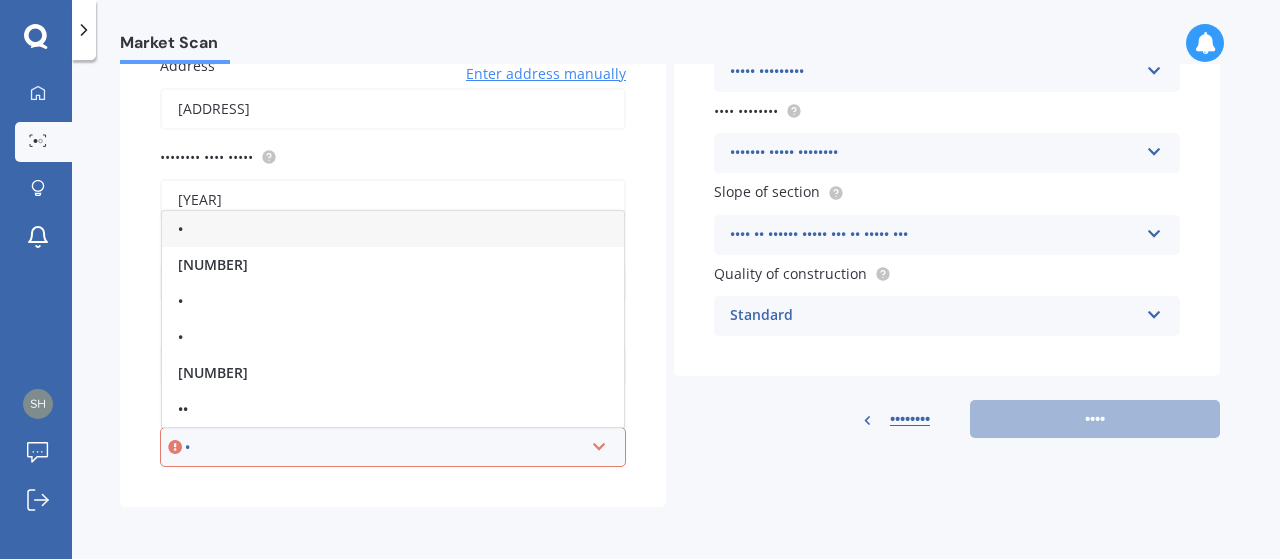 click on "•" at bounding box center [393, 229] 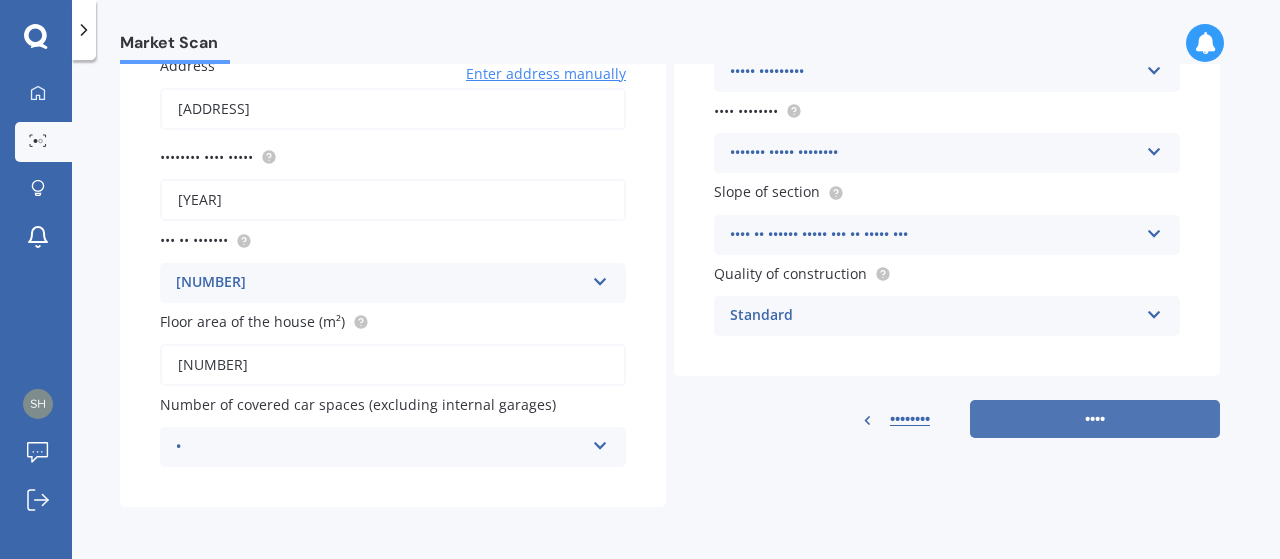 click on "••••" at bounding box center (1095, 419) 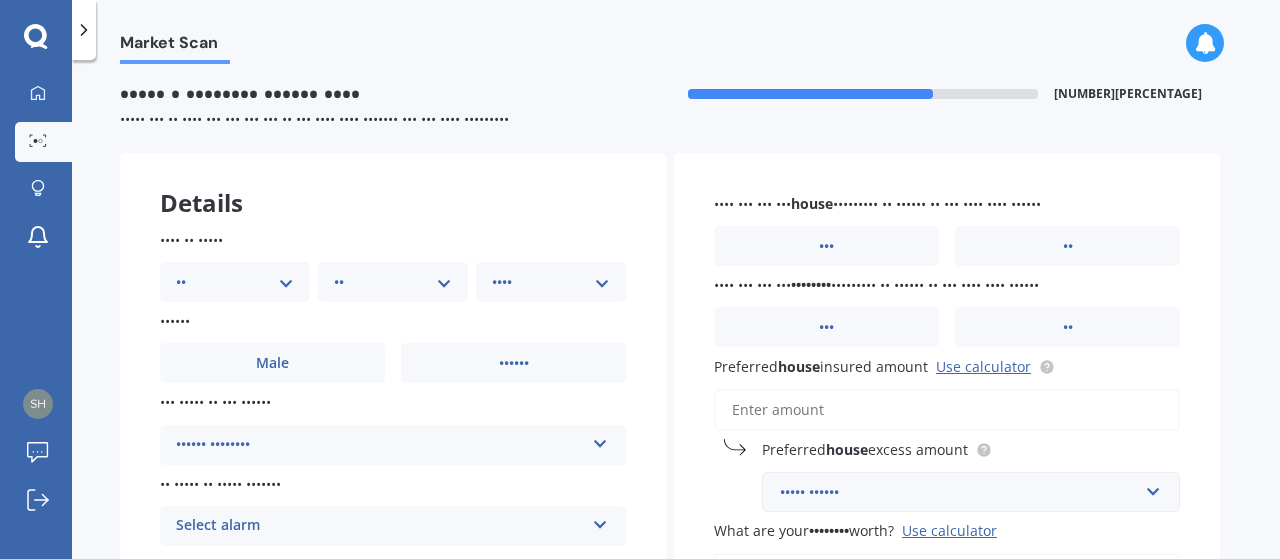 scroll, scrollTop: 0, scrollLeft: 0, axis: both 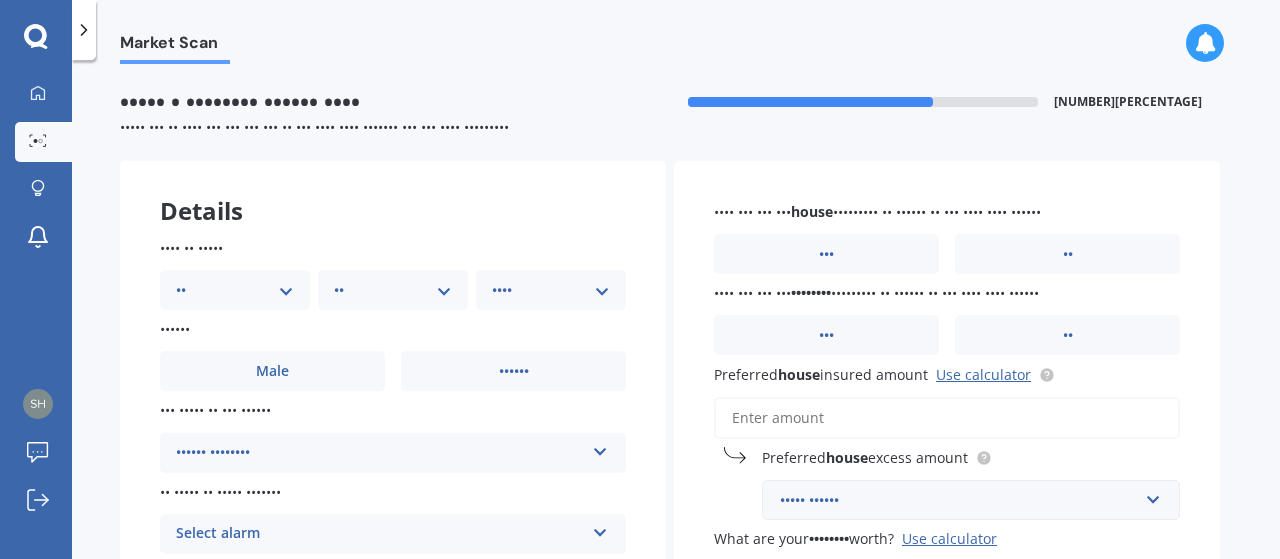 click on "•• •• •• •• •• •• •• •• •• •• •• •• •• •• •• •• •• •• •• •• •• •• •• •• •• •• •• •• •• •• •• ••" at bounding box center [235, 290] 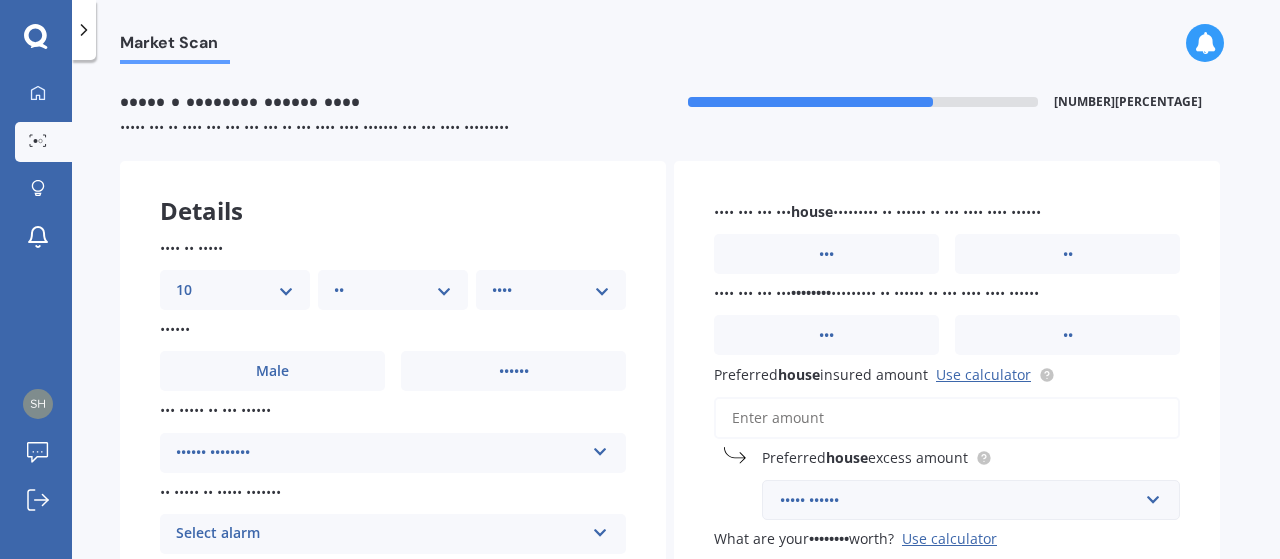 click on "•• •• •• •• •• •• •• •• •• •• •• •• •• •• •• •• •• •• •• •• •• •• •• •• •• •• •• •• •• •• •• ••" at bounding box center [235, 290] 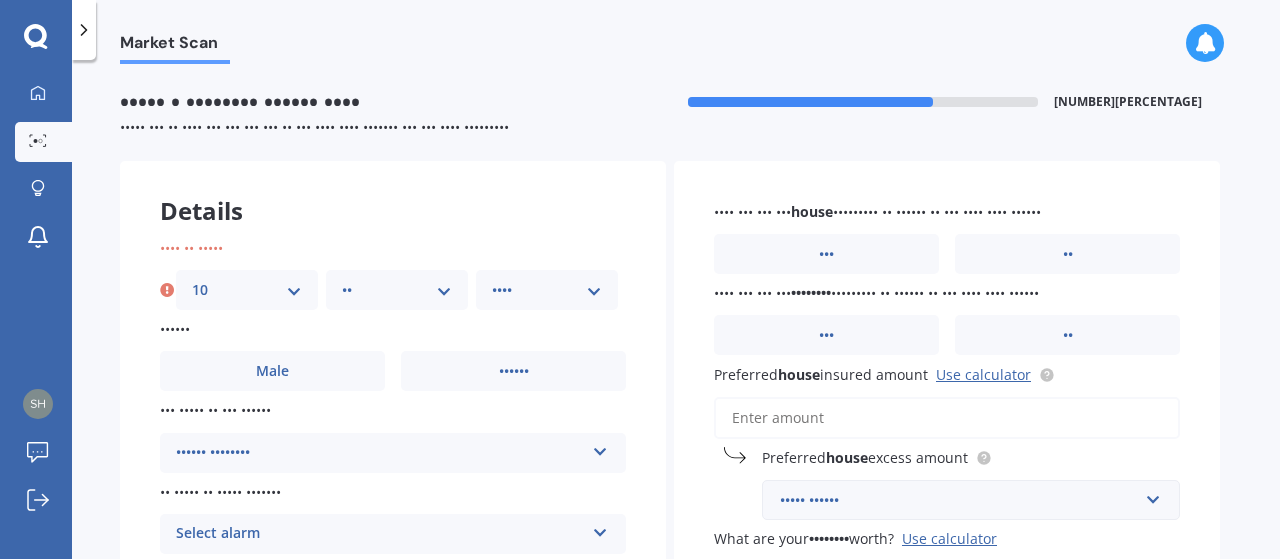 click on "[MM] [MM] [MM] [MM] [MM] [MM] [MM] [MM] [MM] [MM] [MM] [MM]" at bounding box center [397, 290] 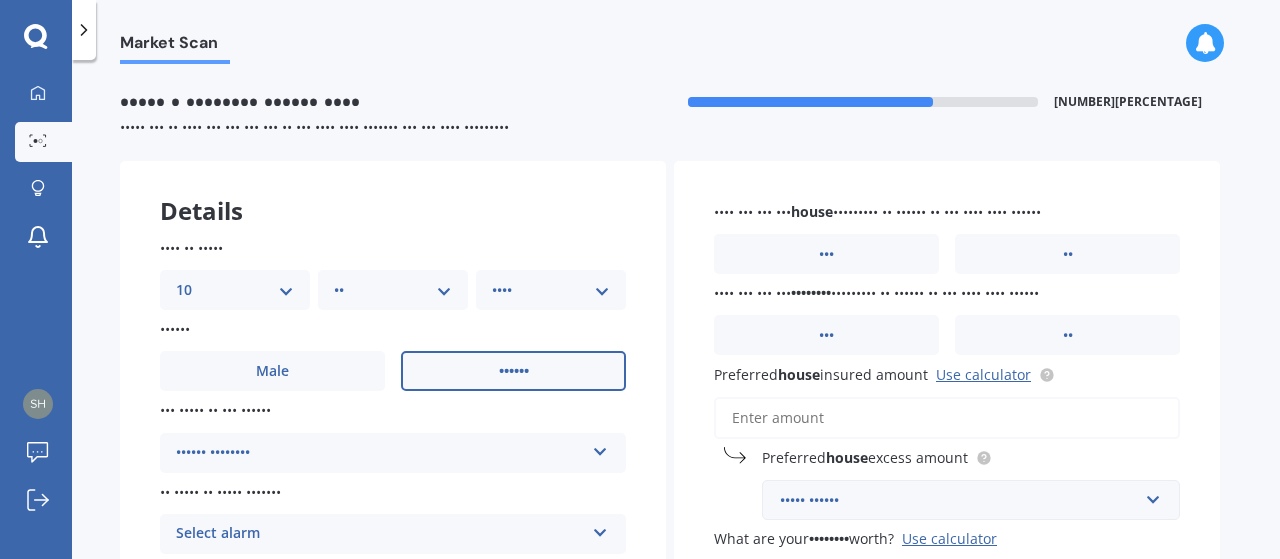 click on "••••••" at bounding box center (272, 371) 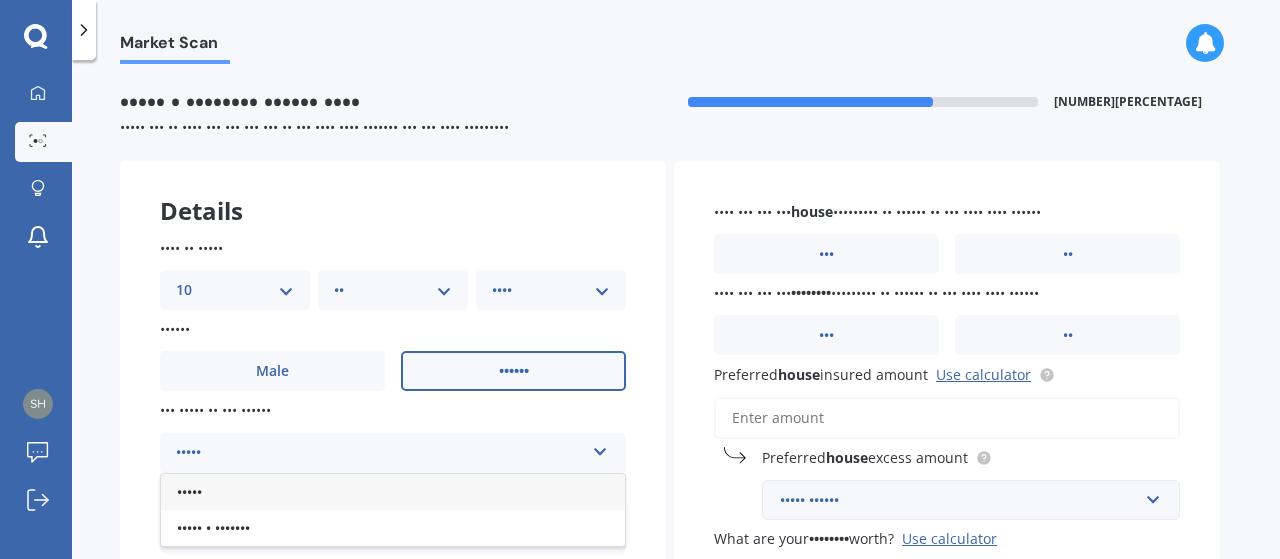 click on "•••••" at bounding box center [393, 492] 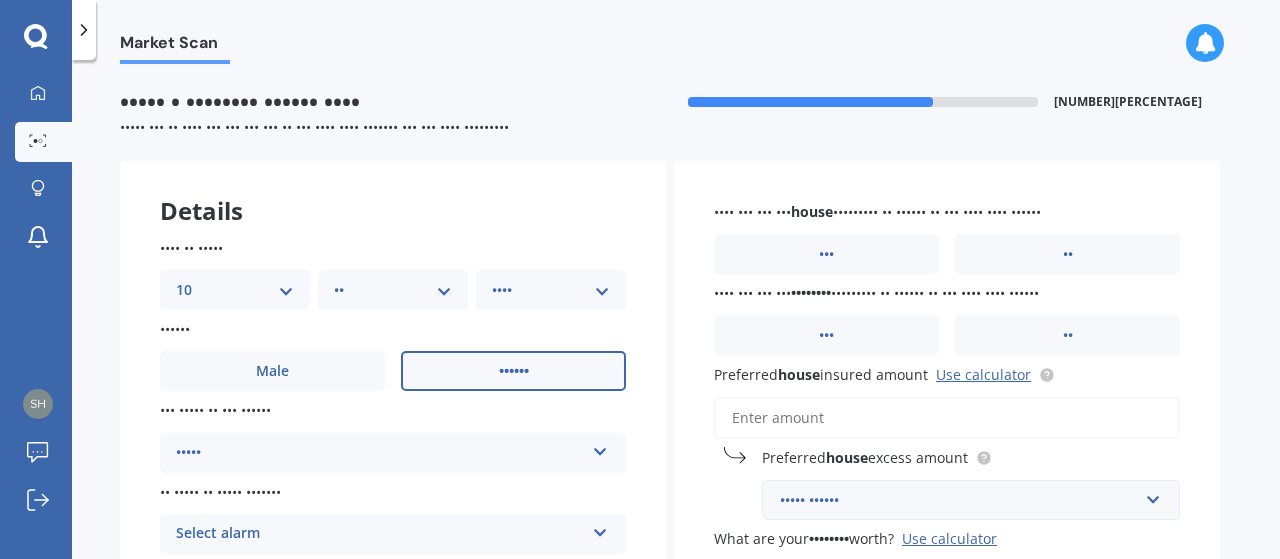 click at bounding box center [600, 448] 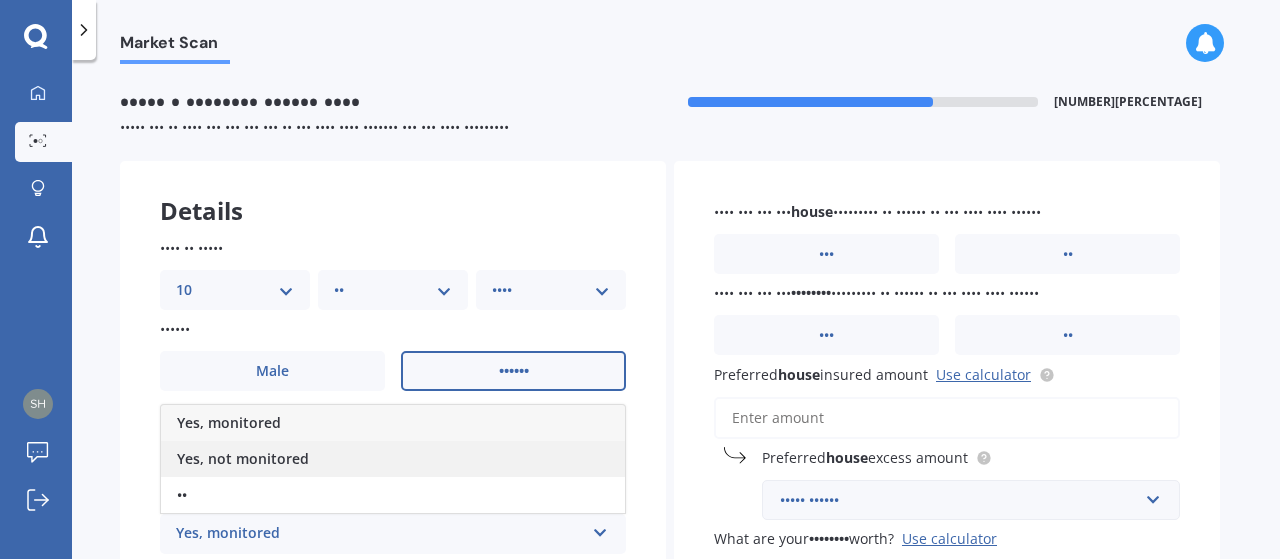 click on "Yes, not monitored" at bounding box center (393, 459) 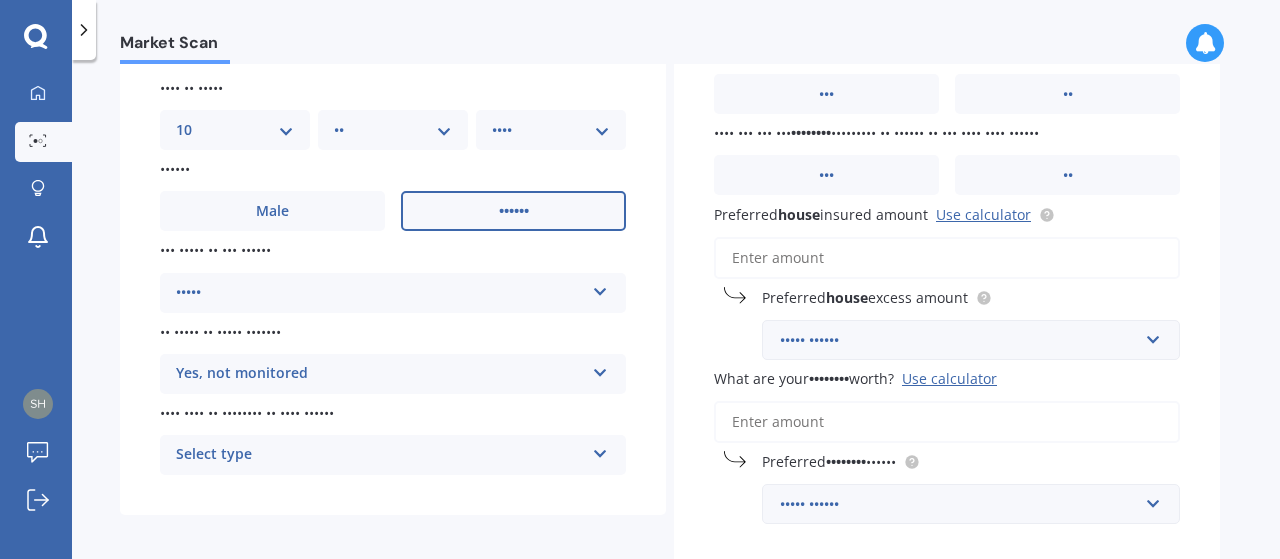 scroll, scrollTop: 188, scrollLeft: 0, axis: vertical 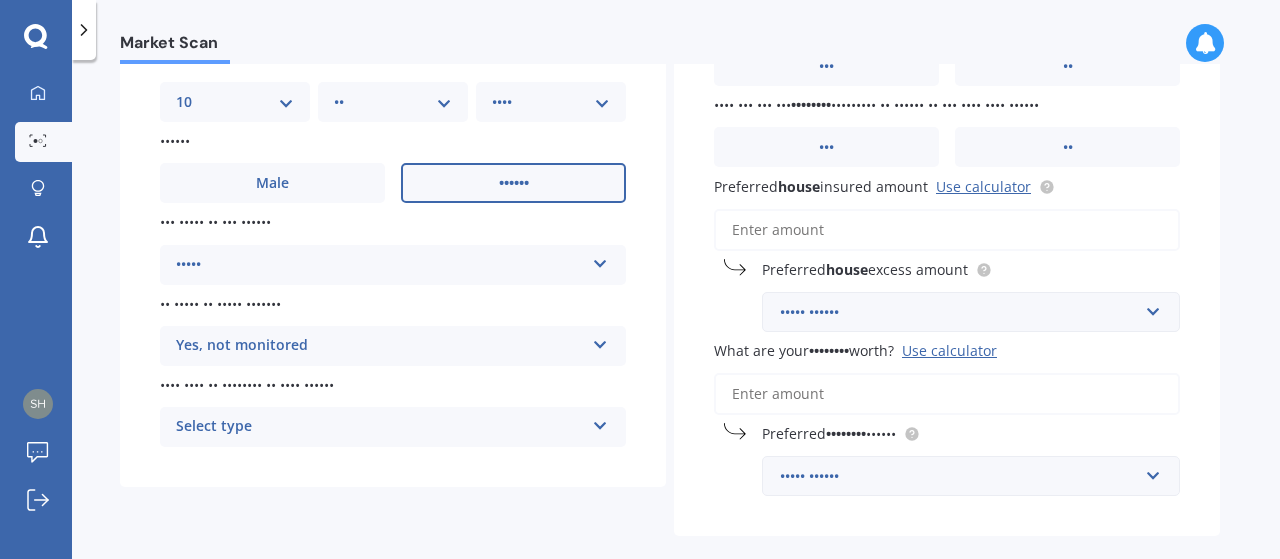 click on "Select type Freestanding Multi-unit (in a block of [NUMBER] or less) Multi-unit (in a block of [NUMBER]-[NUMBER])" at bounding box center (393, 265) 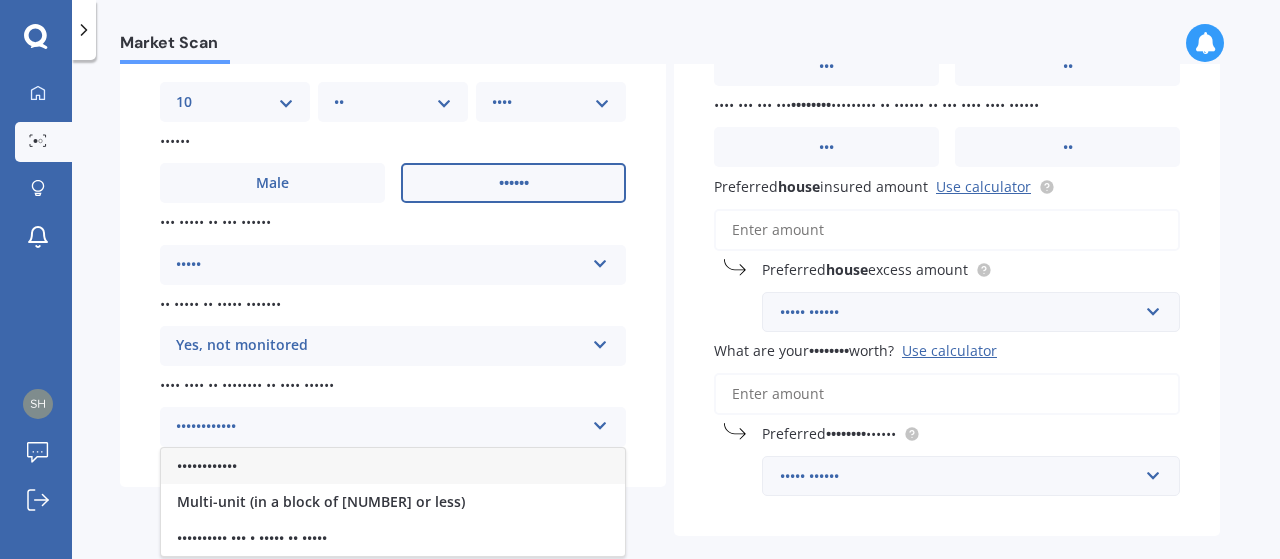 click on "••••••••••••" at bounding box center [207, 465] 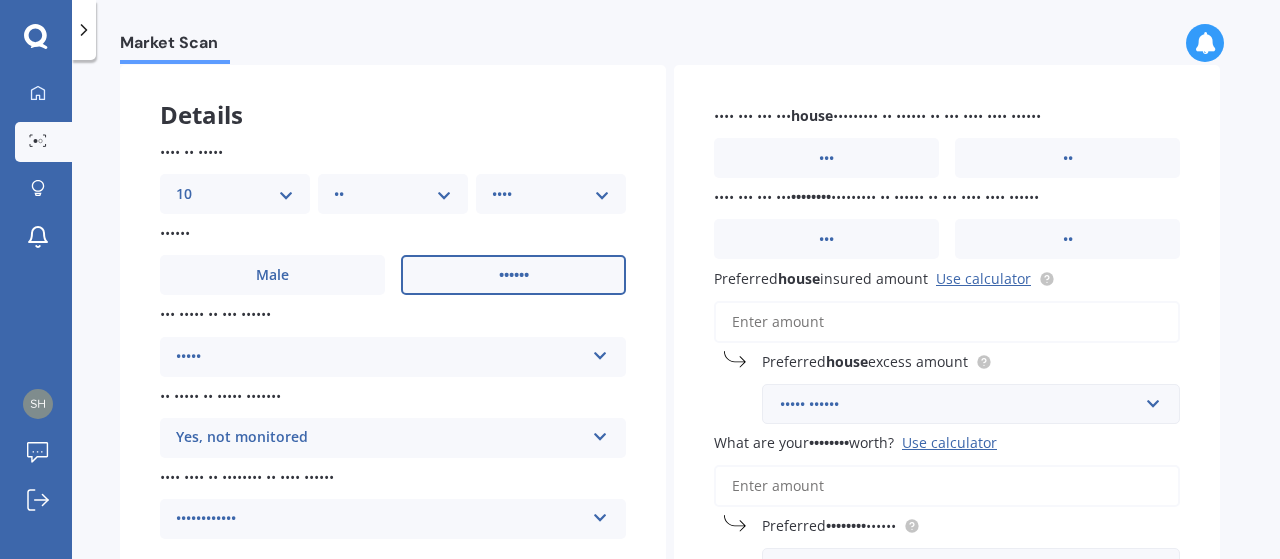 scroll, scrollTop: 86, scrollLeft: 0, axis: vertical 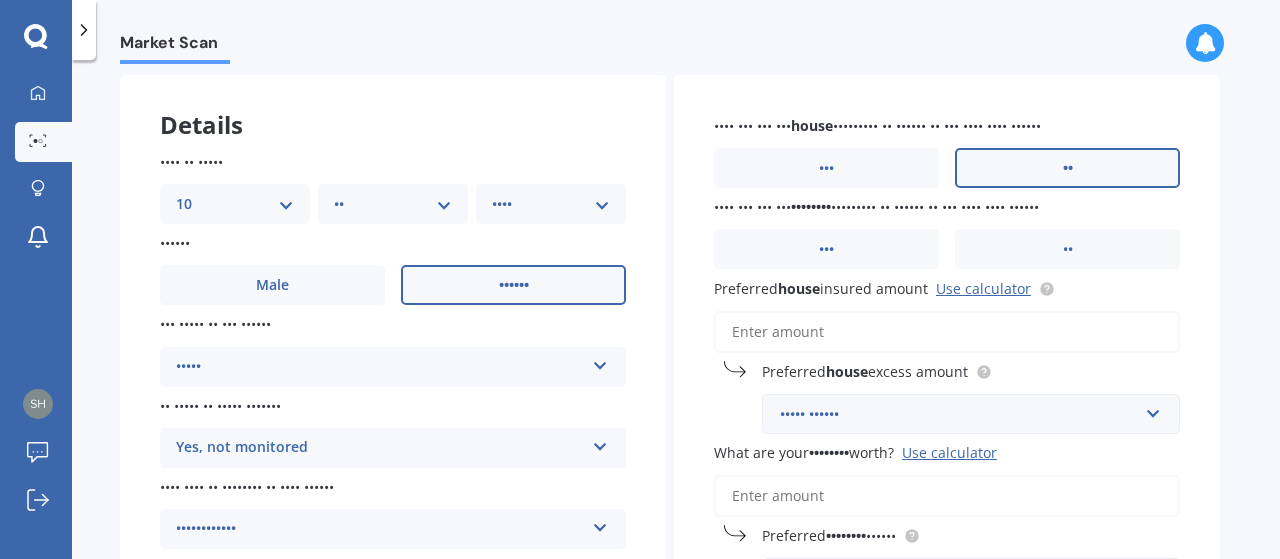 click on "••" at bounding box center (513, 285) 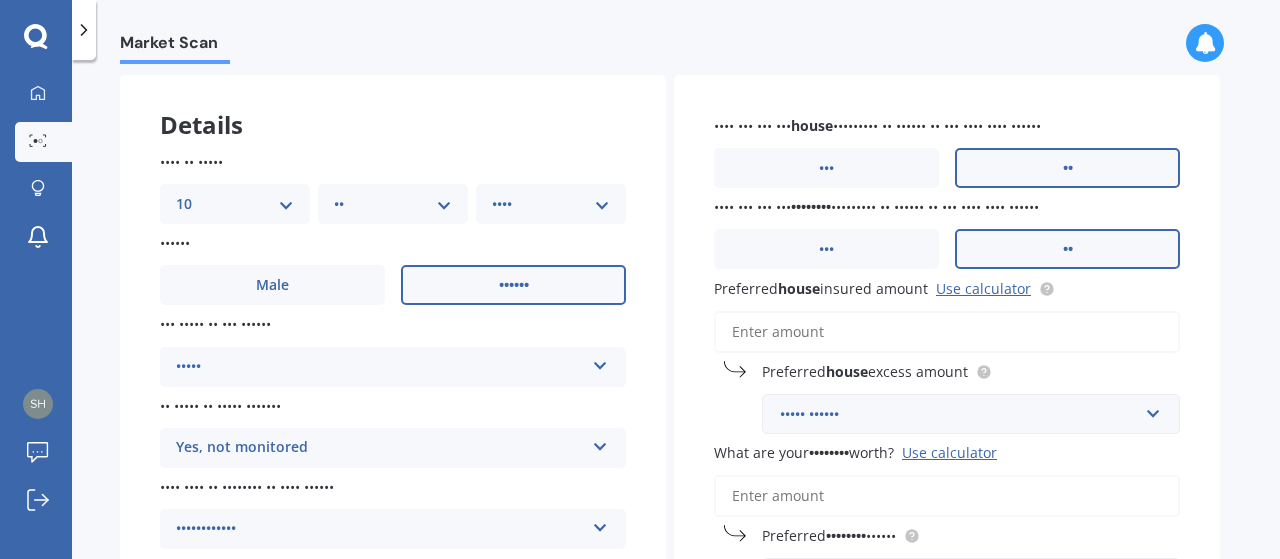click on "••" at bounding box center (272, 285) 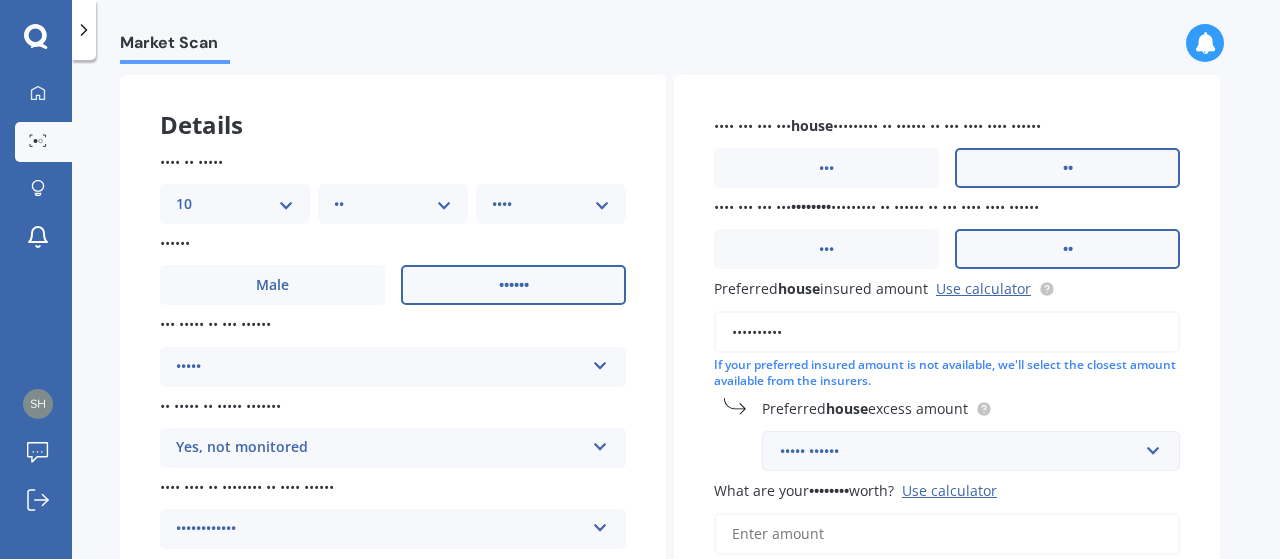 type on "••••••••••" 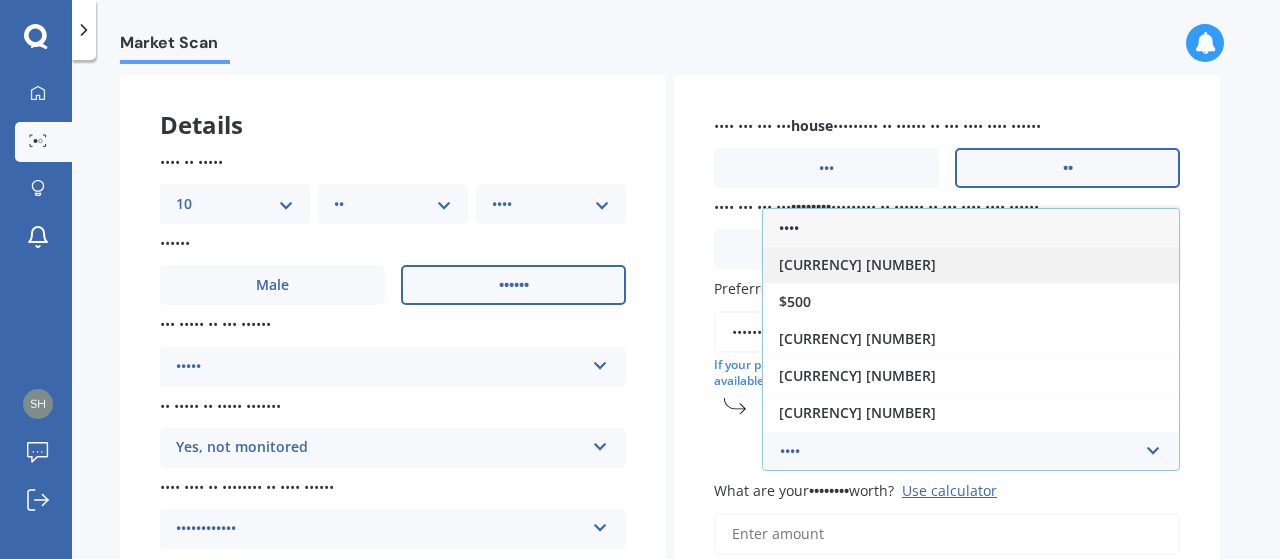 click on "[CURRENCY] [NUMBER]" at bounding box center (789, 227) 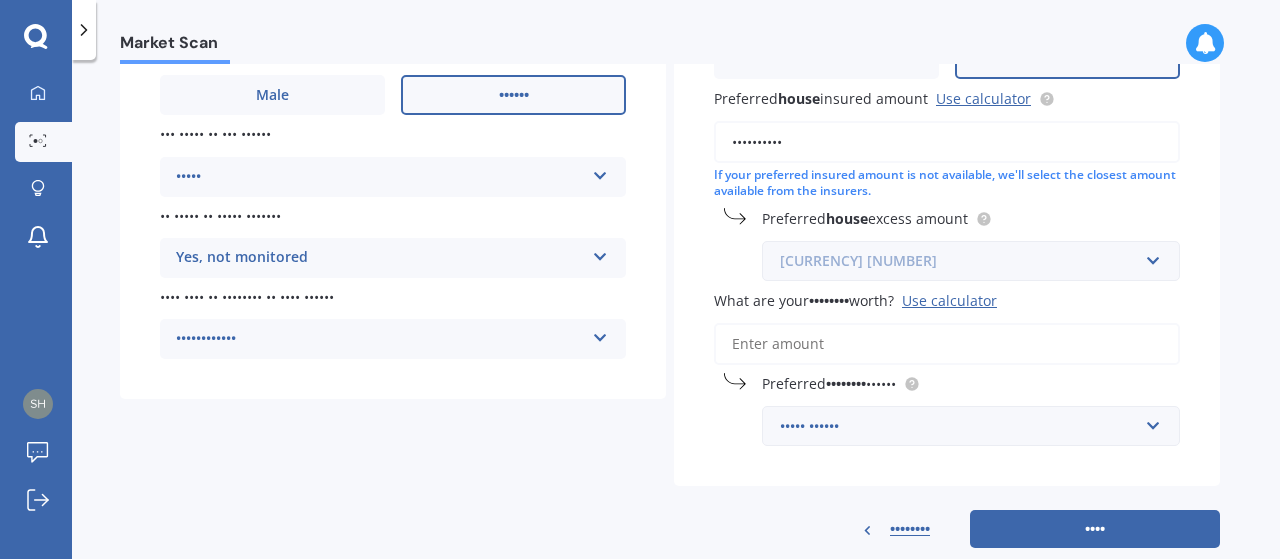 scroll, scrollTop: 283, scrollLeft: 0, axis: vertical 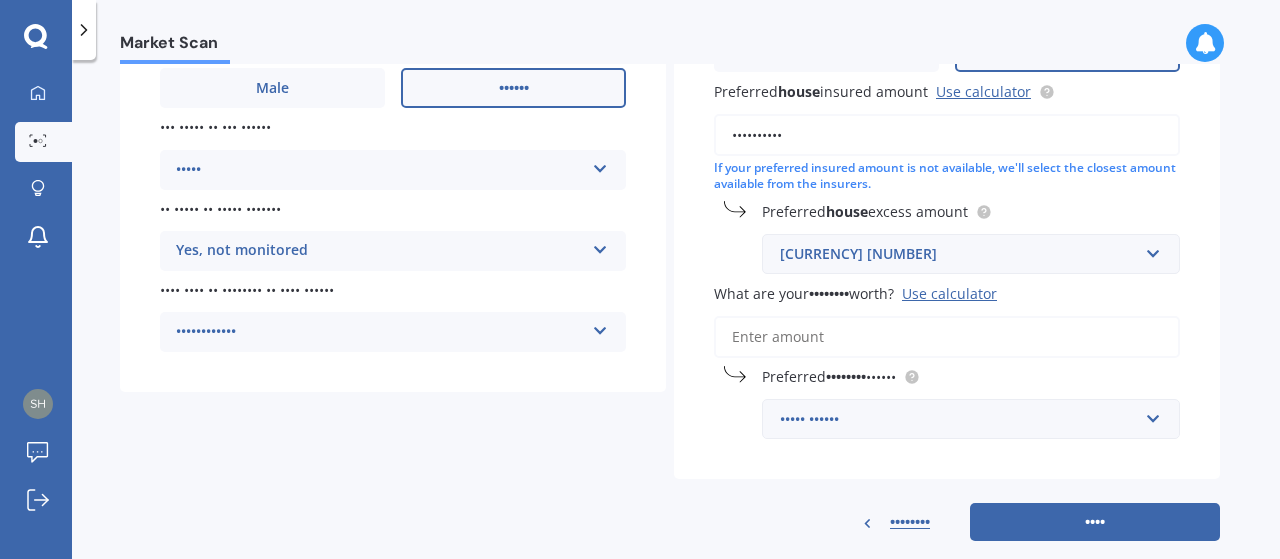 click on "What are your contents worth? Use calculator" at bounding box center (947, 337) 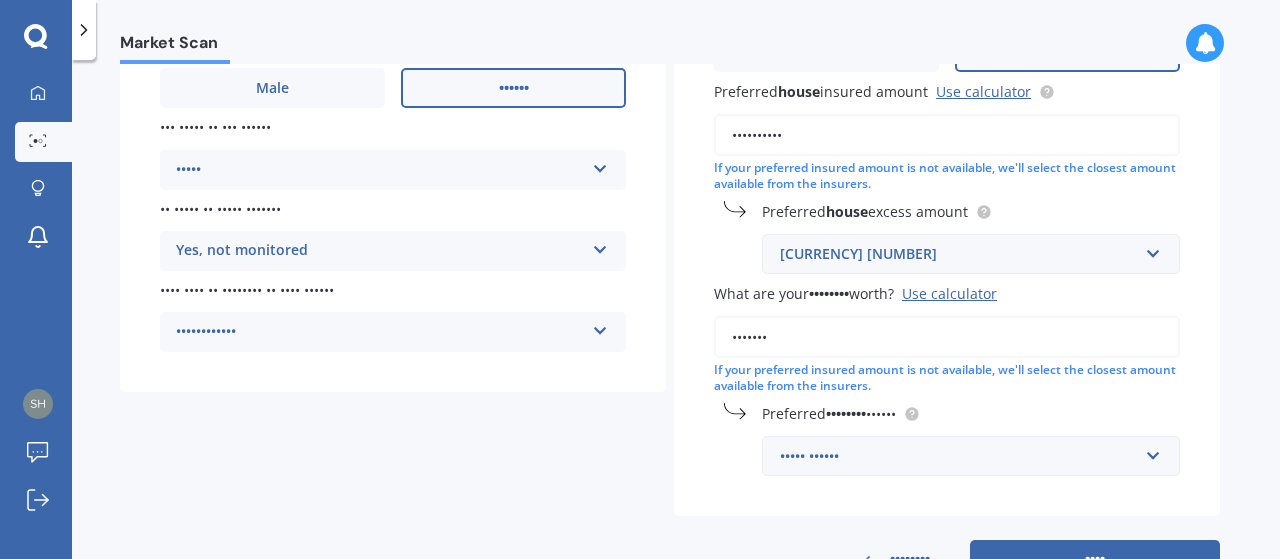 type on "•••••••" 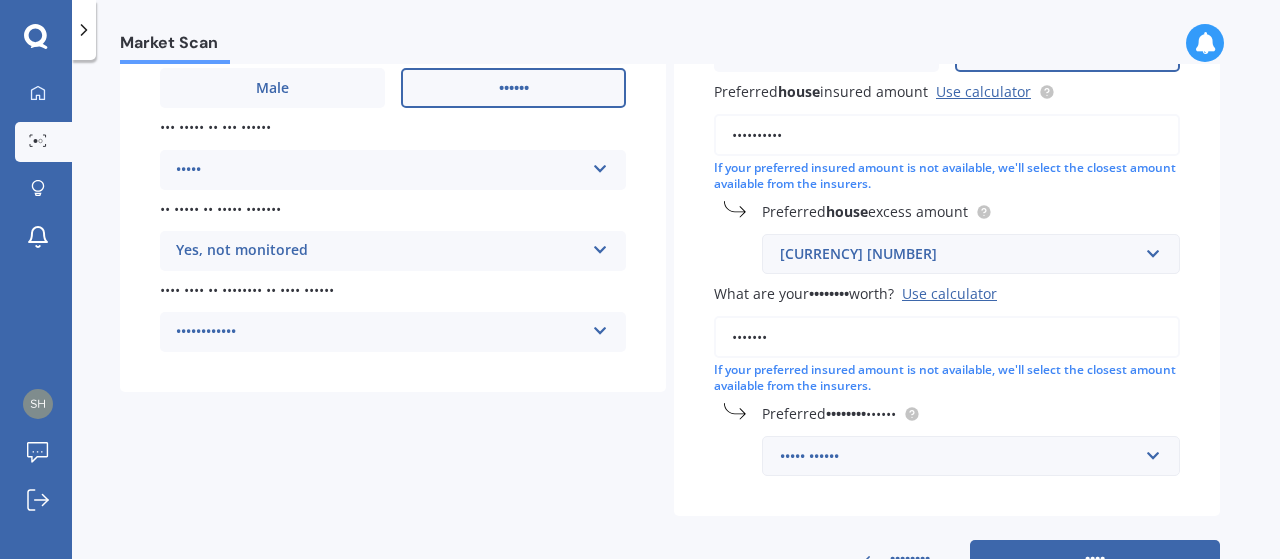 click on "••••• ••••••" at bounding box center [959, 456] 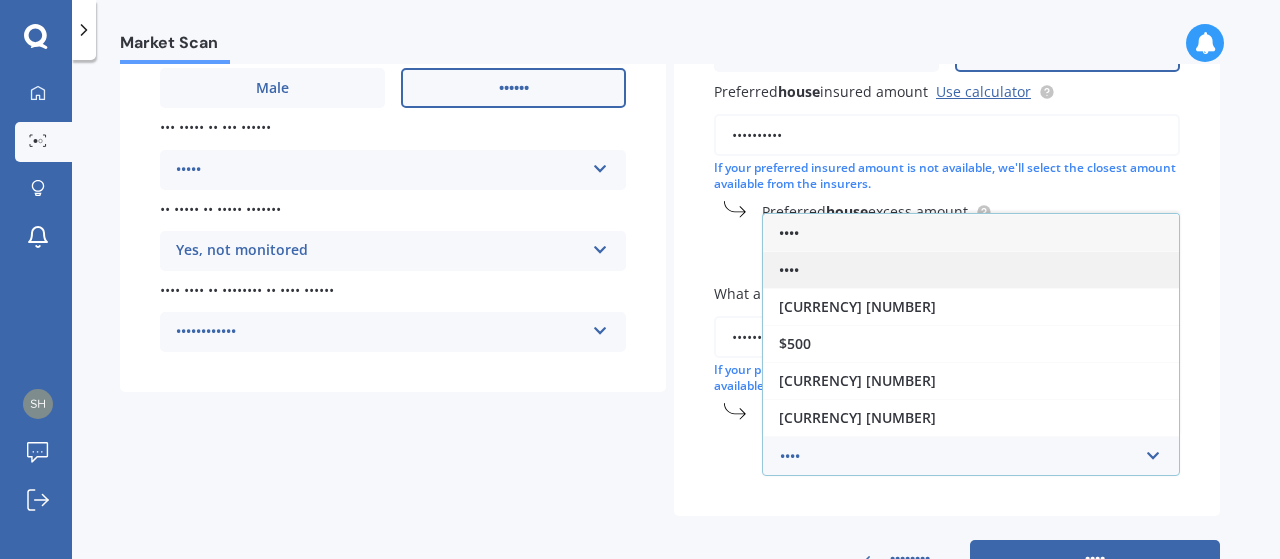 click on "••••" at bounding box center (789, 232) 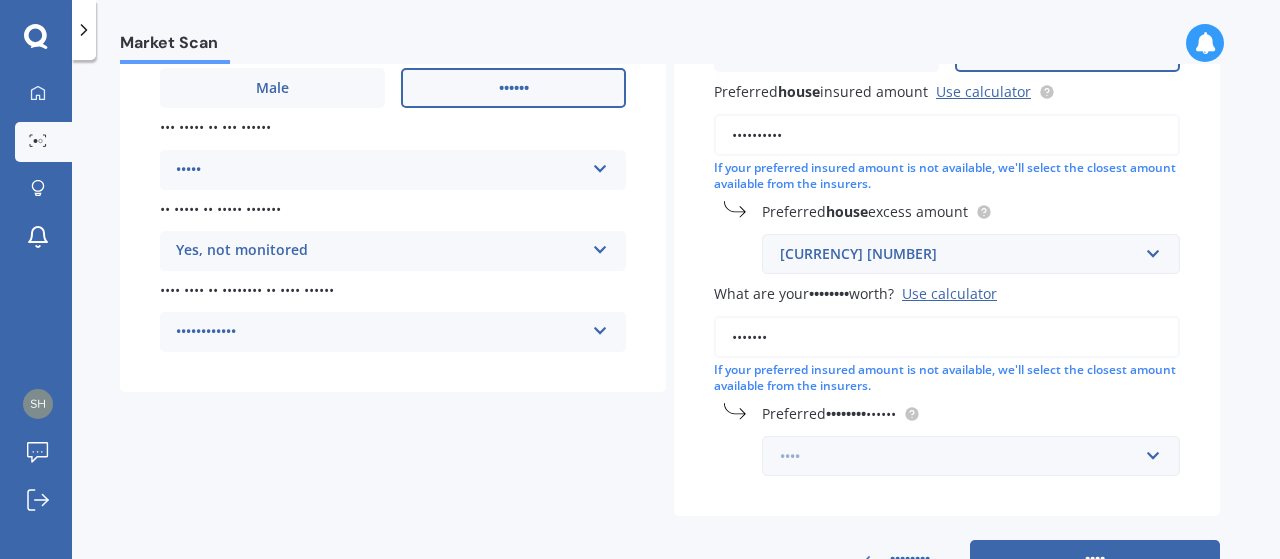 scroll, scrollTop: 356, scrollLeft: 0, axis: vertical 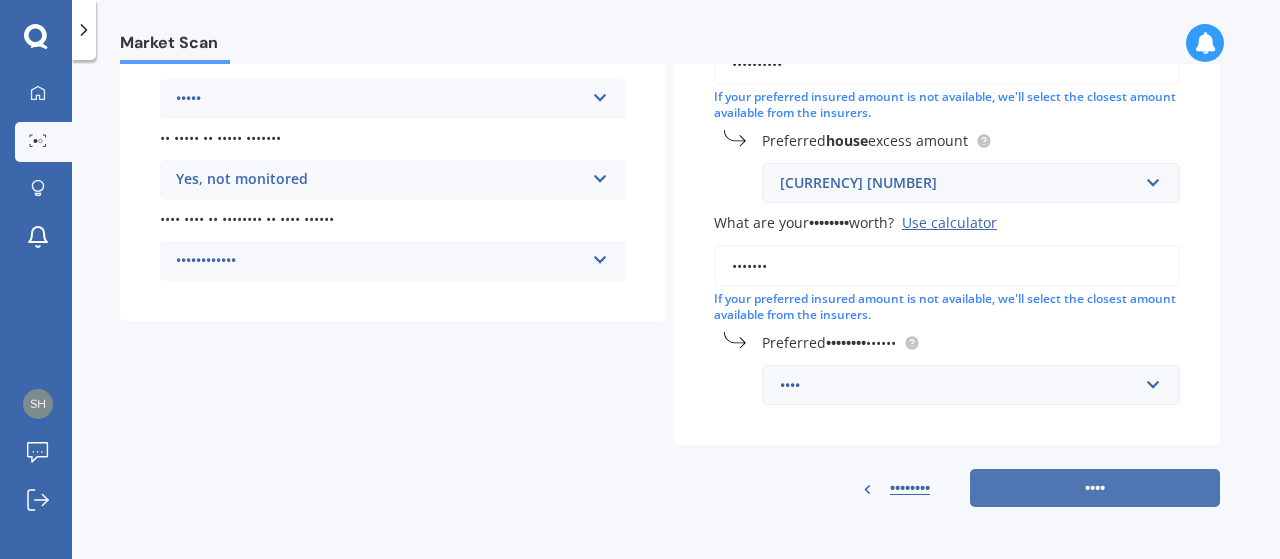 click on "••••" at bounding box center (1095, 488) 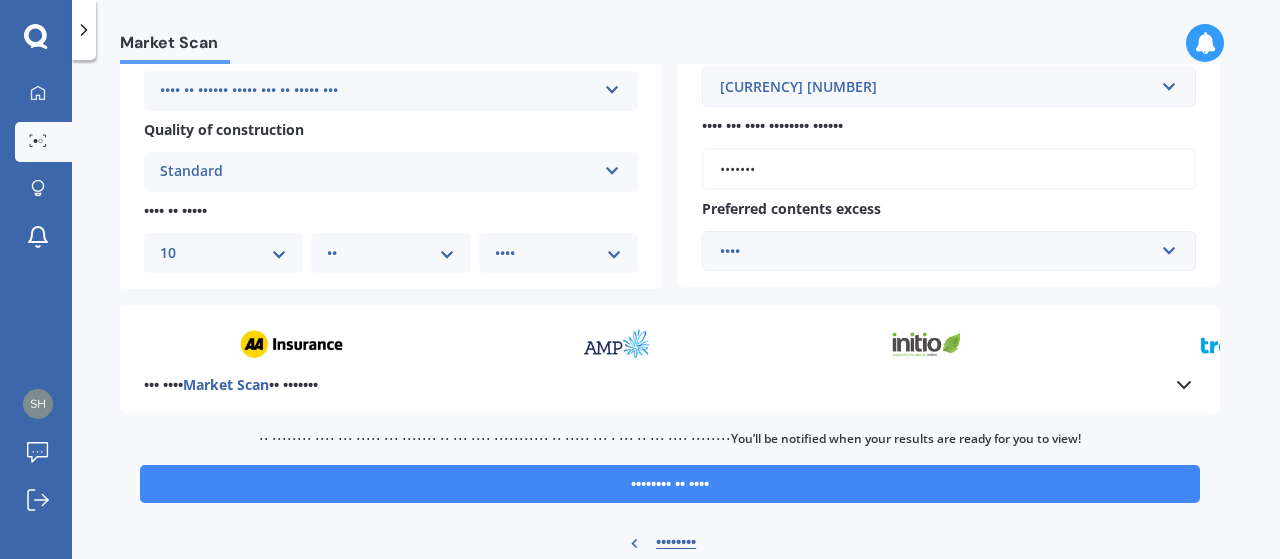 scroll, scrollTop: 783, scrollLeft: 0, axis: vertical 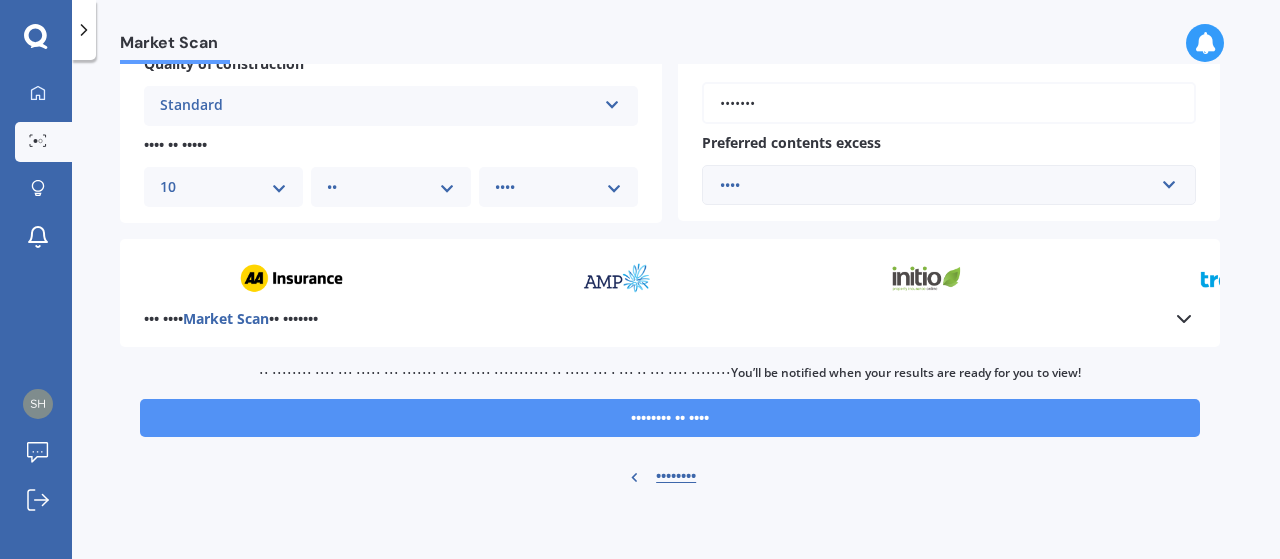 click on "•••••••• •• ••••" at bounding box center (670, 418) 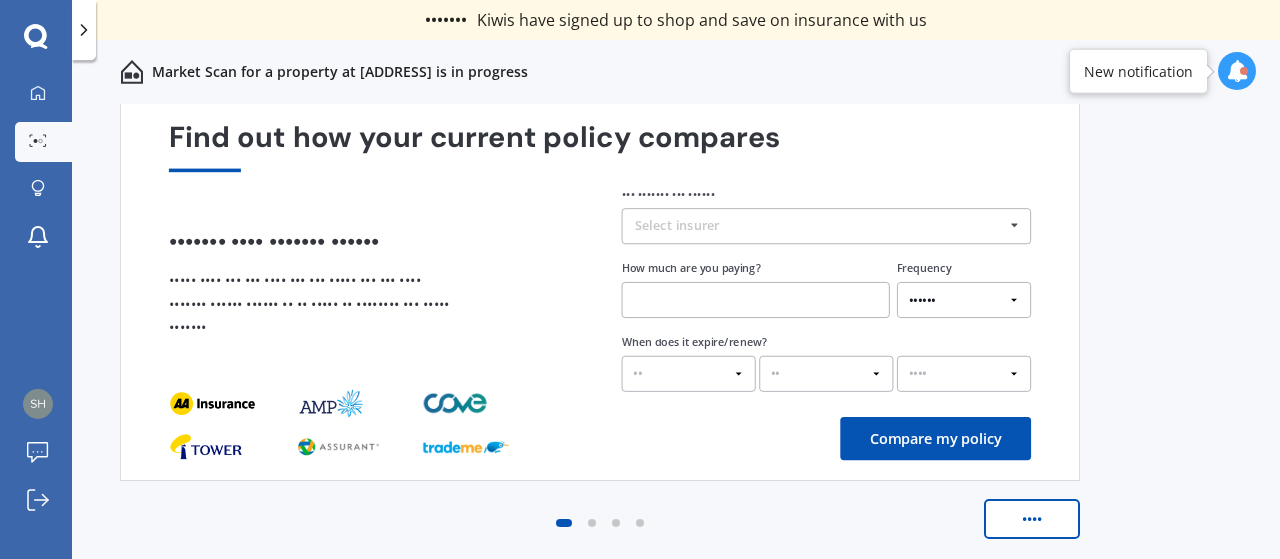 scroll, scrollTop: 0, scrollLeft: 0, axis: both 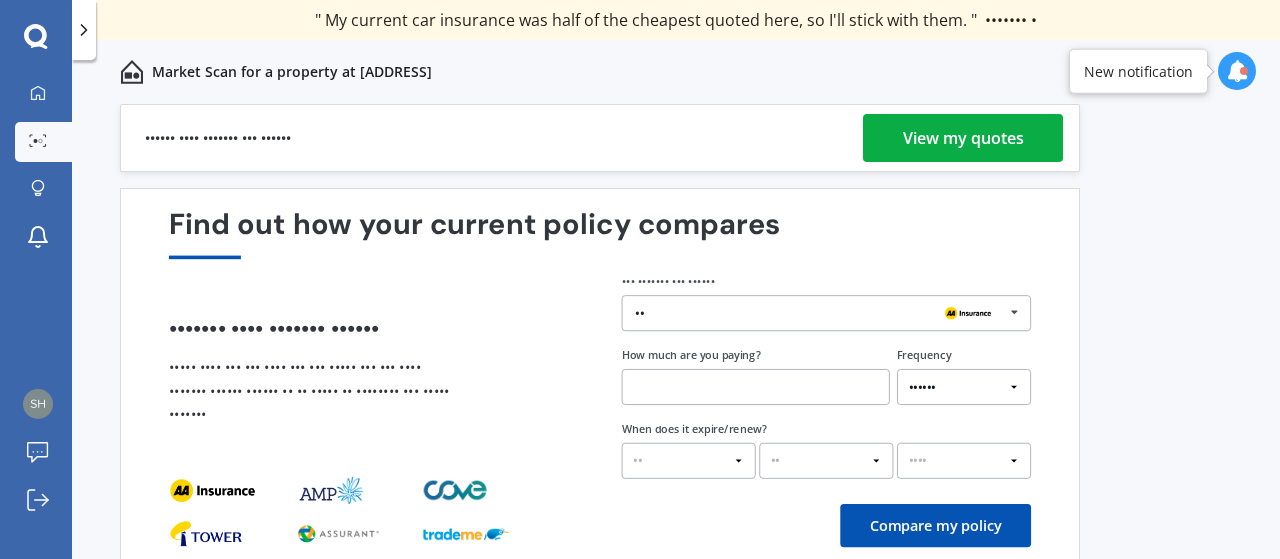 click on "View my quotes" at bounding box center [963, 138] 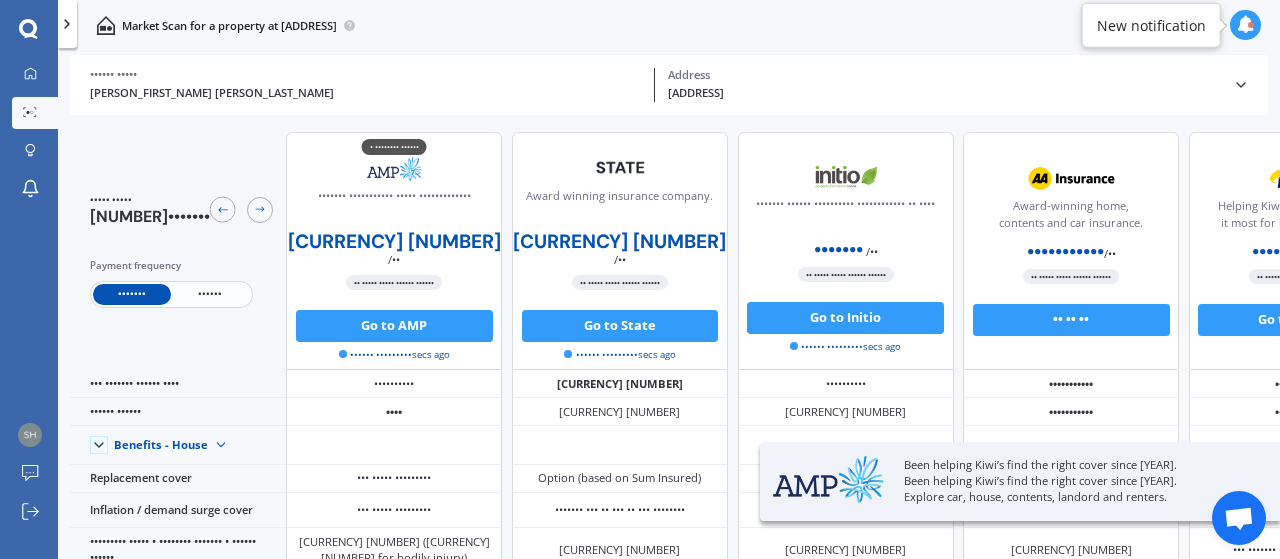 click on "••••••" at bounding box center (210, 294) 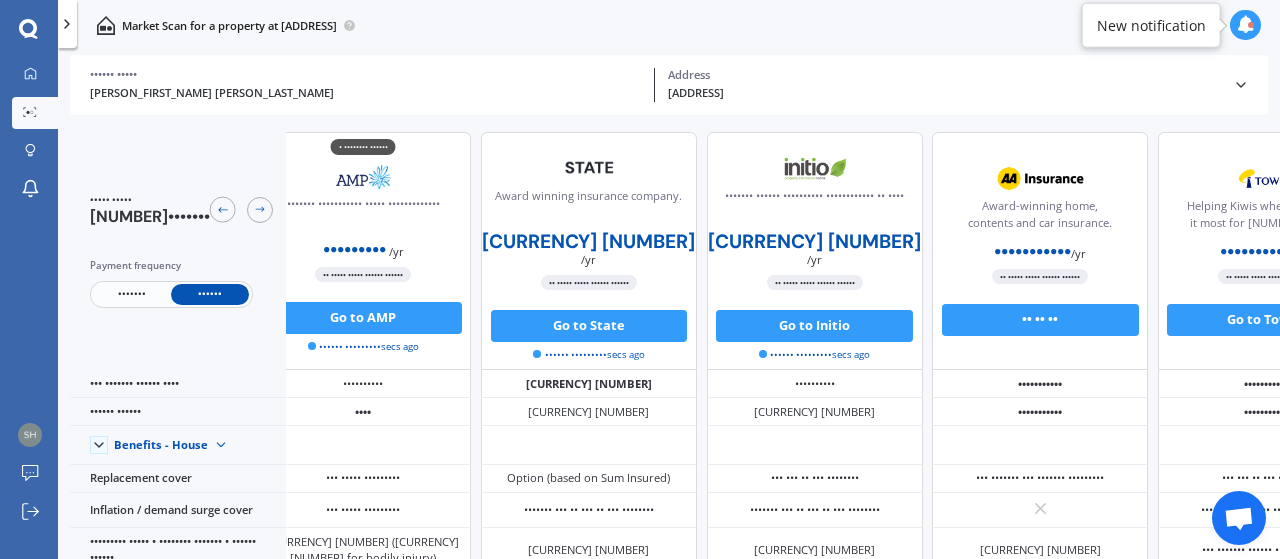 scroll, scrollTop: 0, scrollLeft: 0, axis: both 